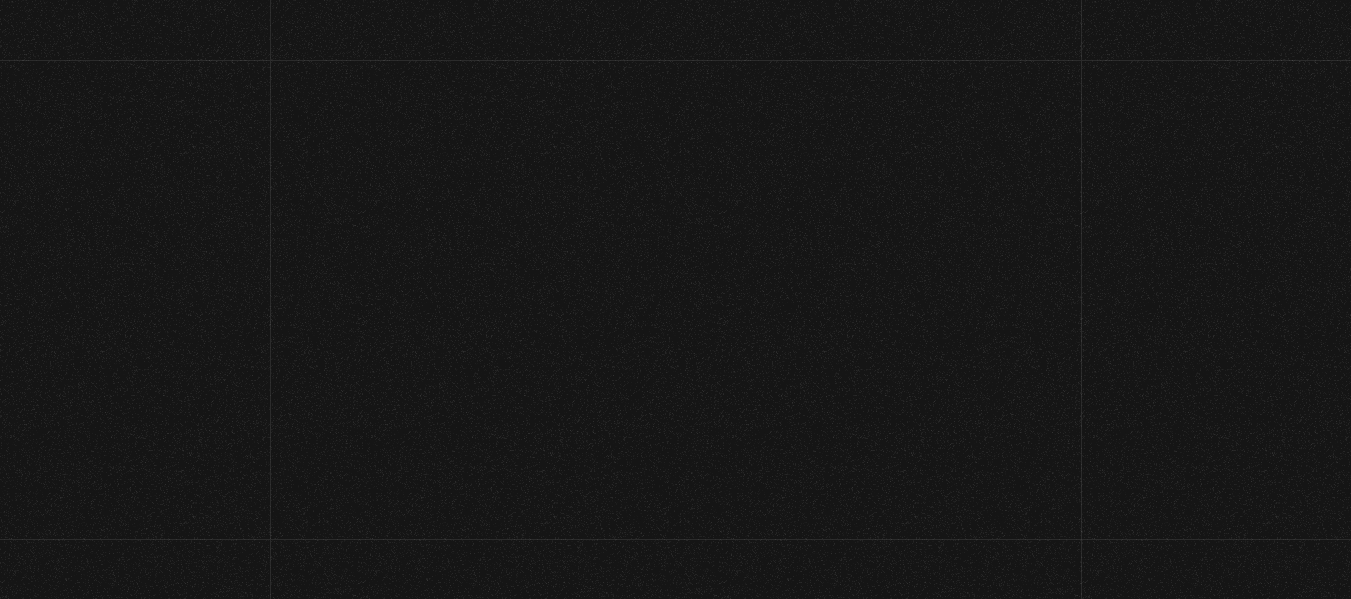 scroll, scrollTop: 0, scrollLeft: 0, axis: both 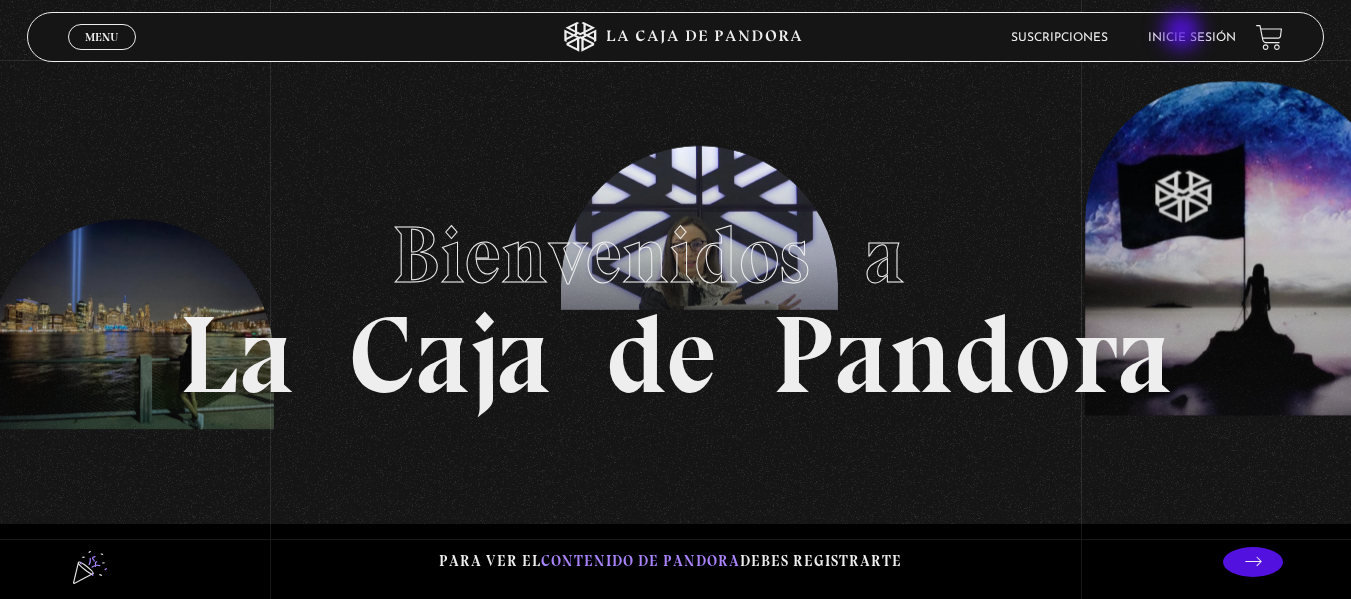 click on "Inicie sesión" at bounding box center (1192, 38) 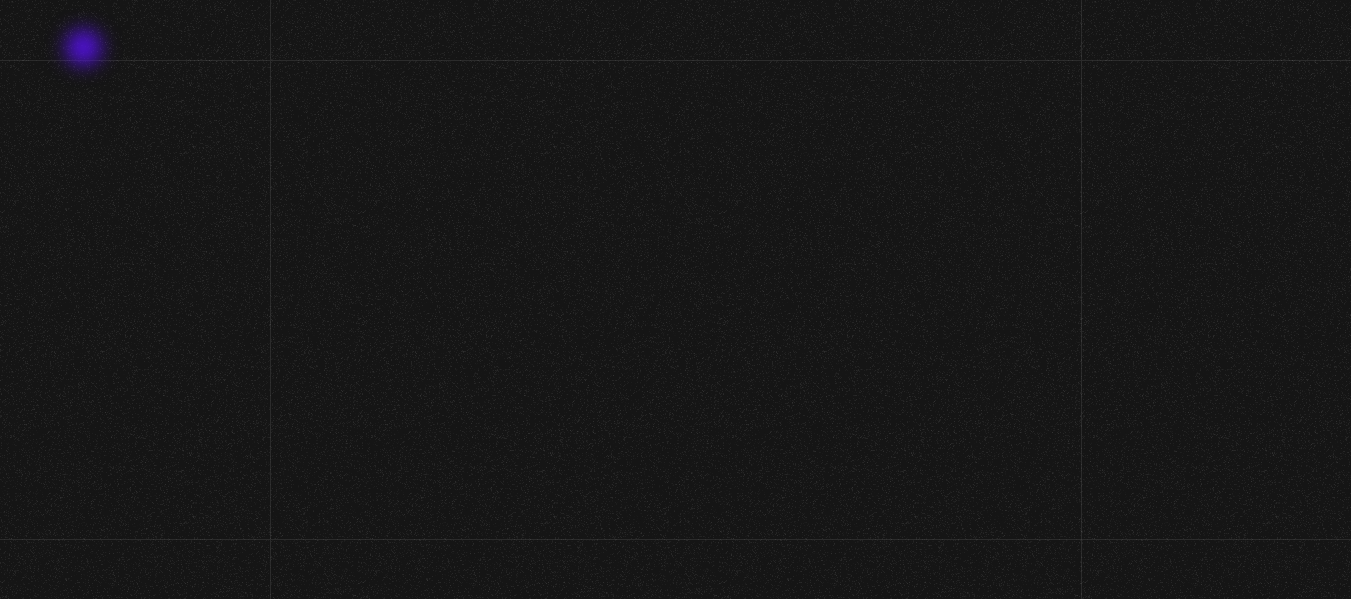 scroll, scrollTop: 0, scrollLeft: 0, axis: both 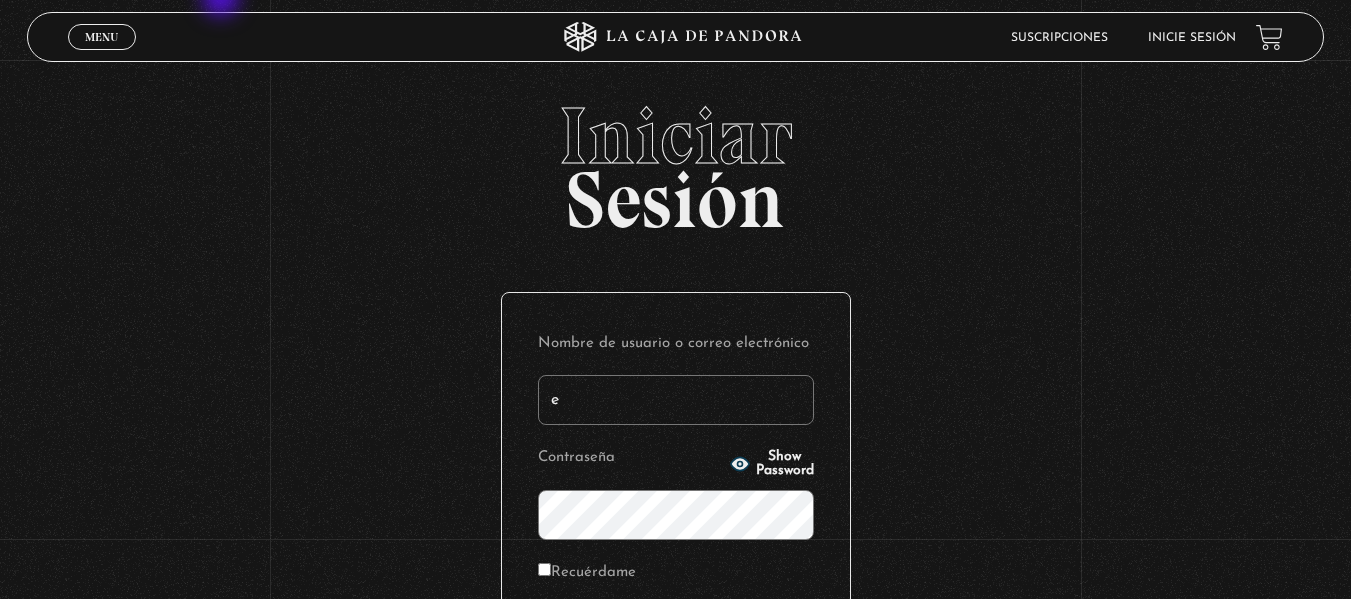type on "[EMAIL]" 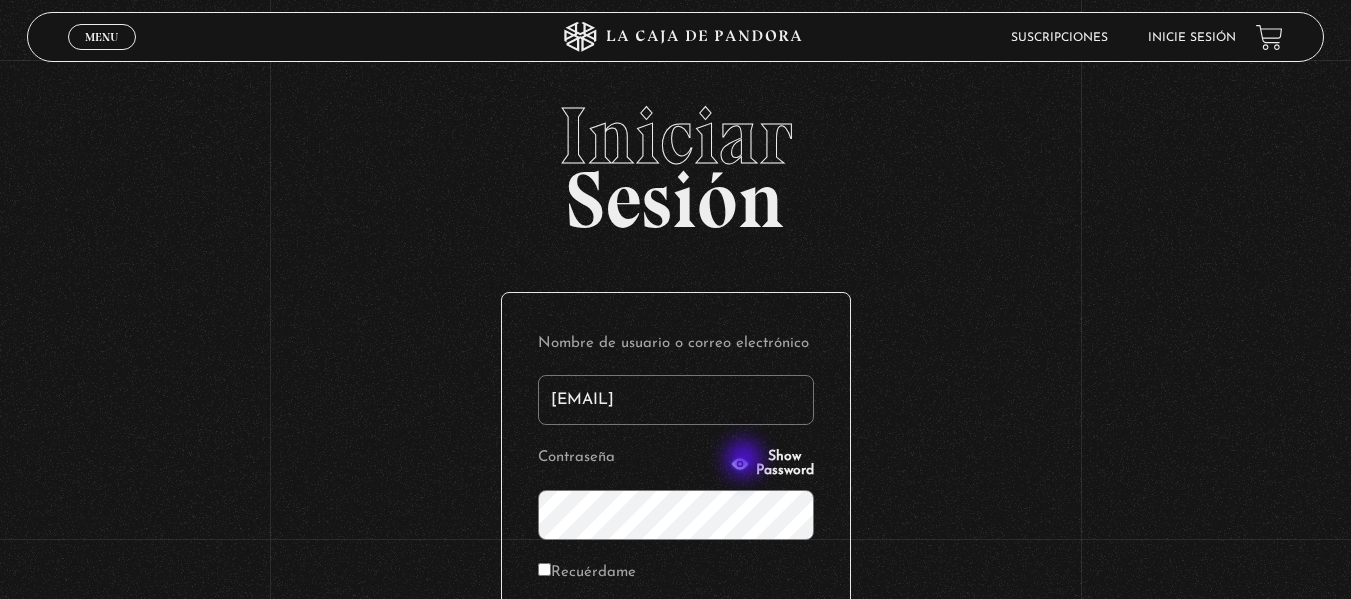 click on "Show Password" at bounding box center (785, 464) 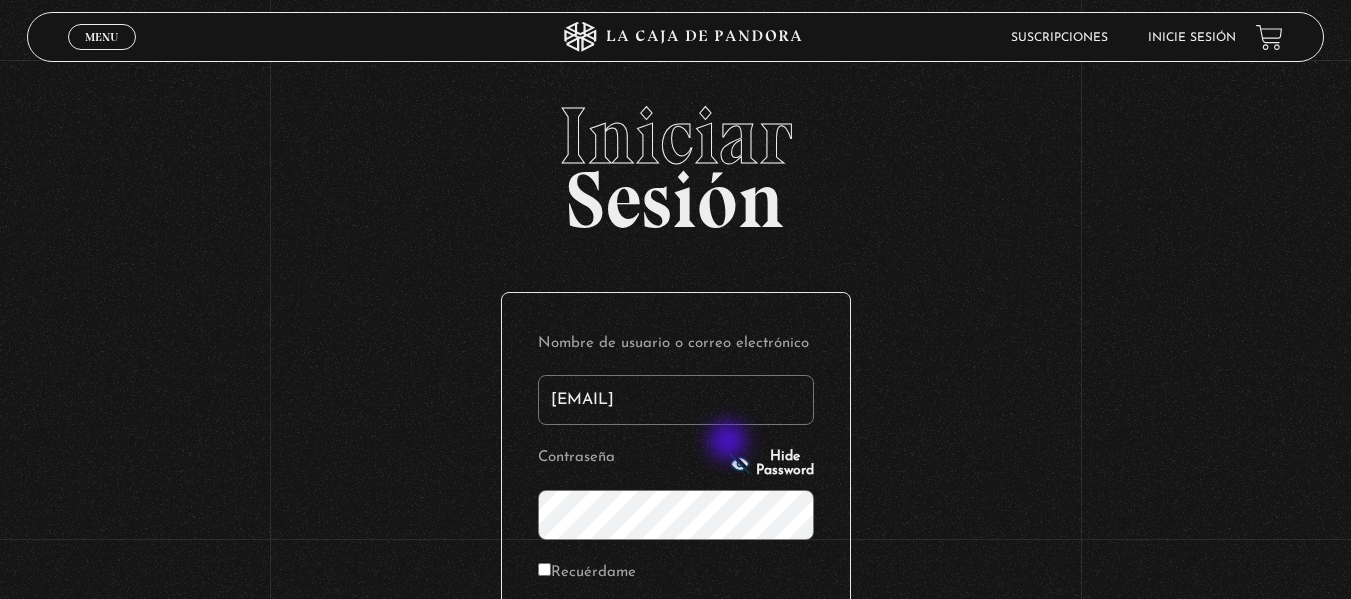 click on "Acceder" at bounding box center (676, 642) 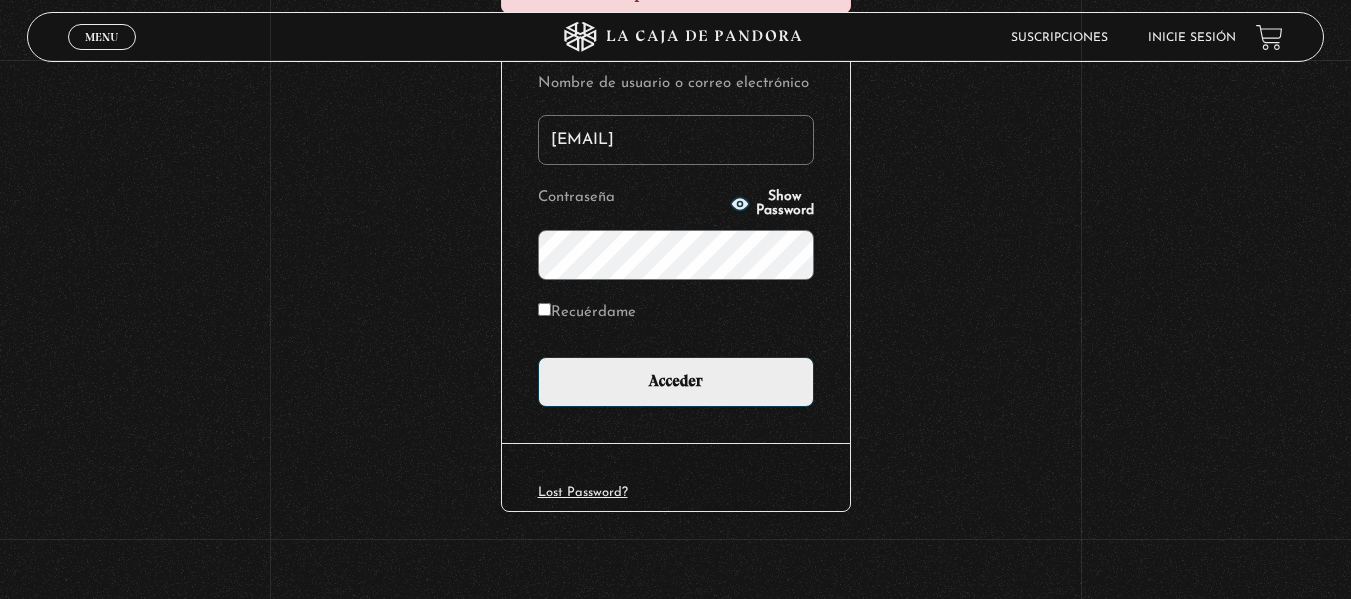 scroll, scrollTop: 364, scrollLeft: 0, axis: vertical 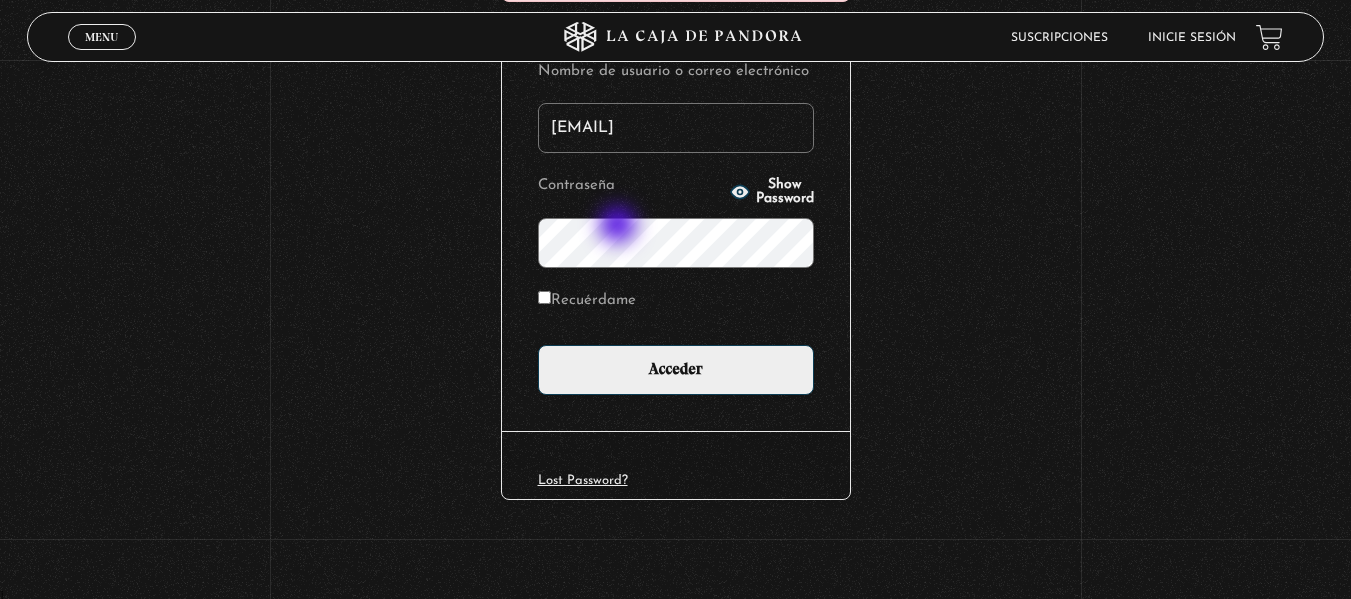 click on "Acceder" at bounding box center [676, 370] 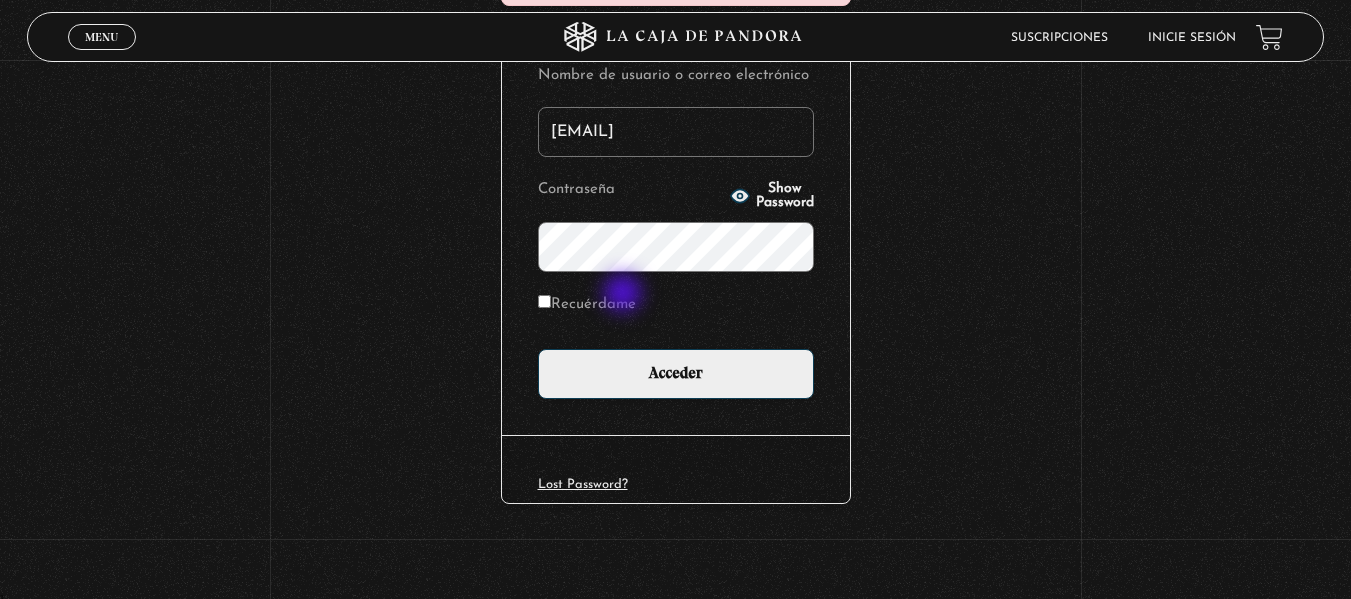 scroll, scrollTop: 365, scrollLeft: 0, axis: vertical 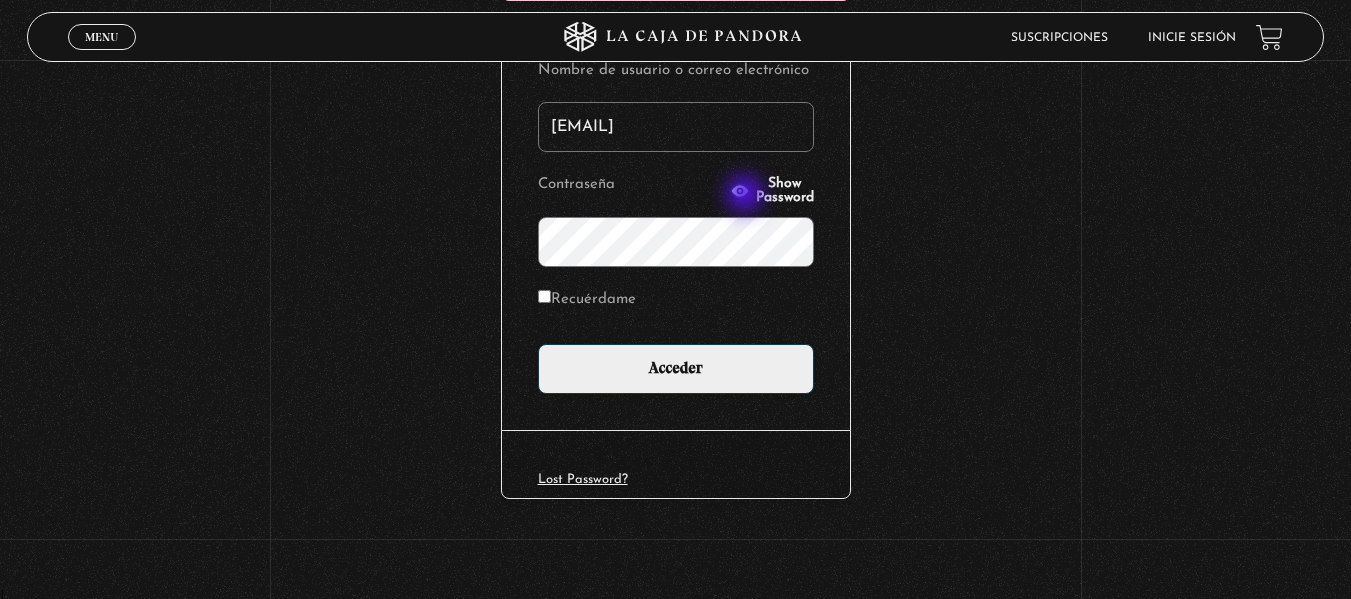 click on "Show Password" at bounding box center [785, 191] 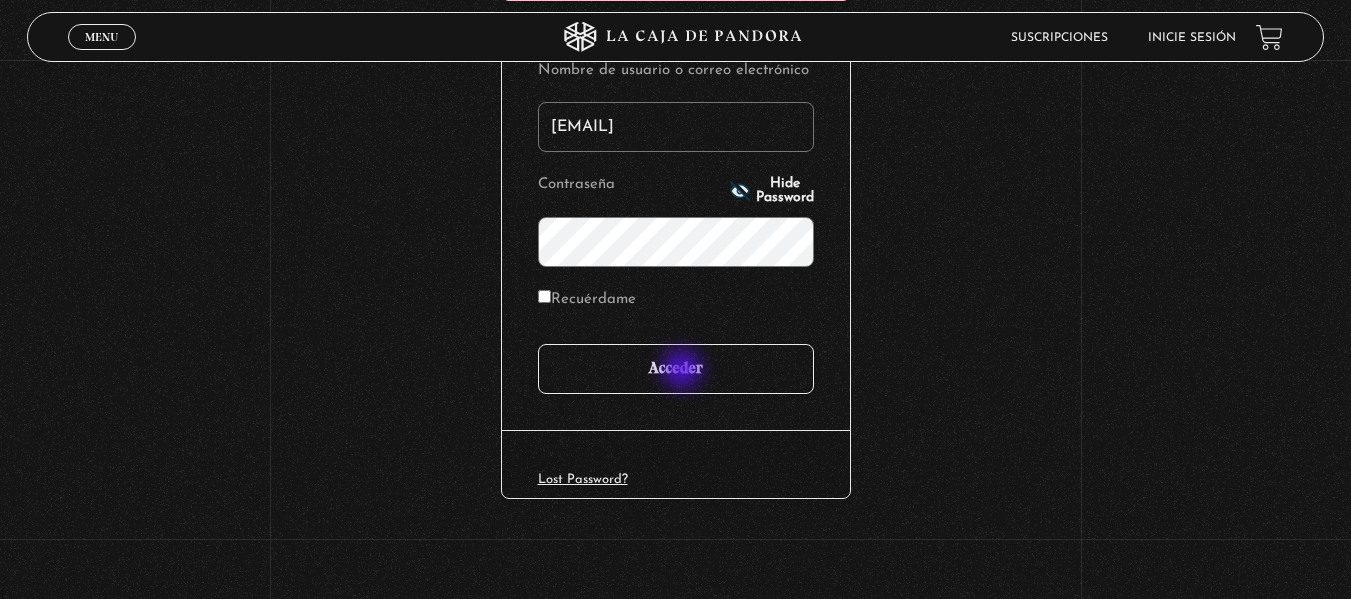 click on "Acceder" at bounding box center [676, 369] 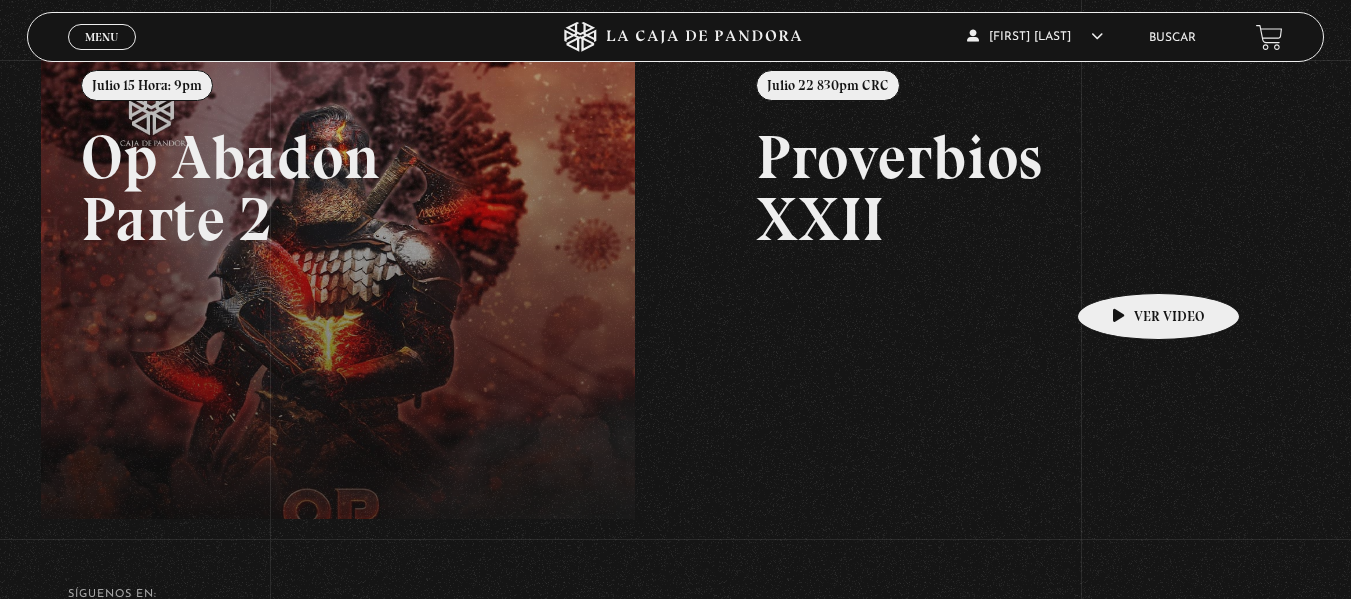 scroll, scrollTop: 300, scrollLeft: 0, axis: vertical 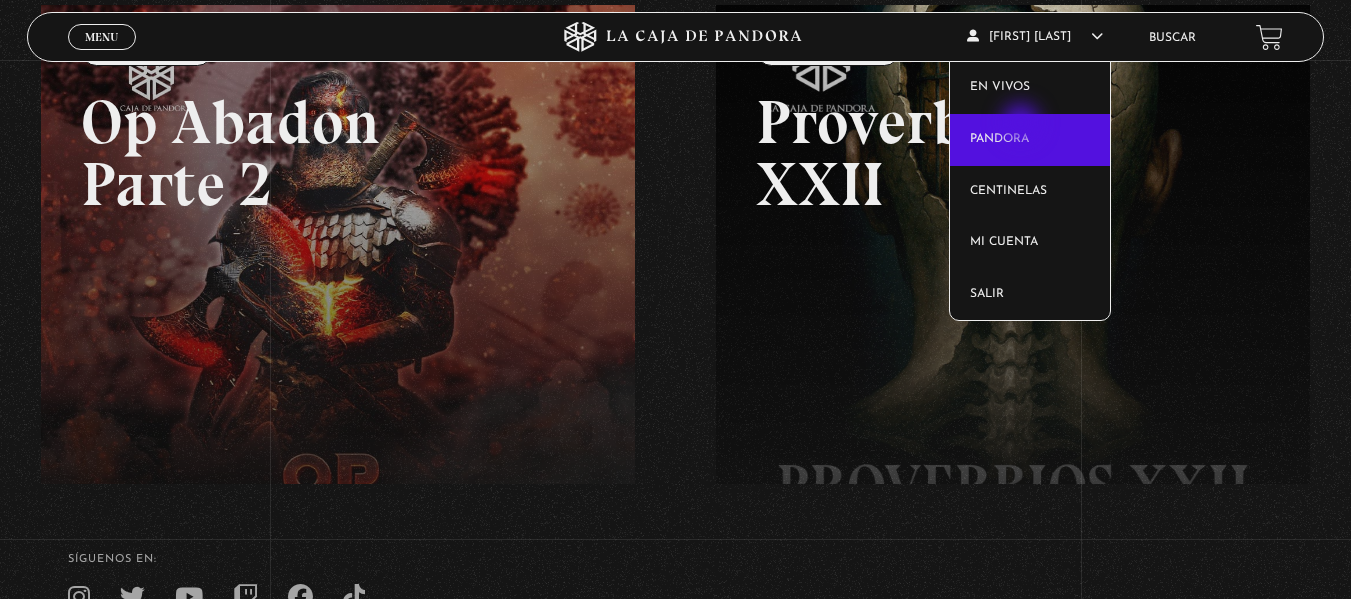 click on "Pandora" at bounding box center (1030, 140) 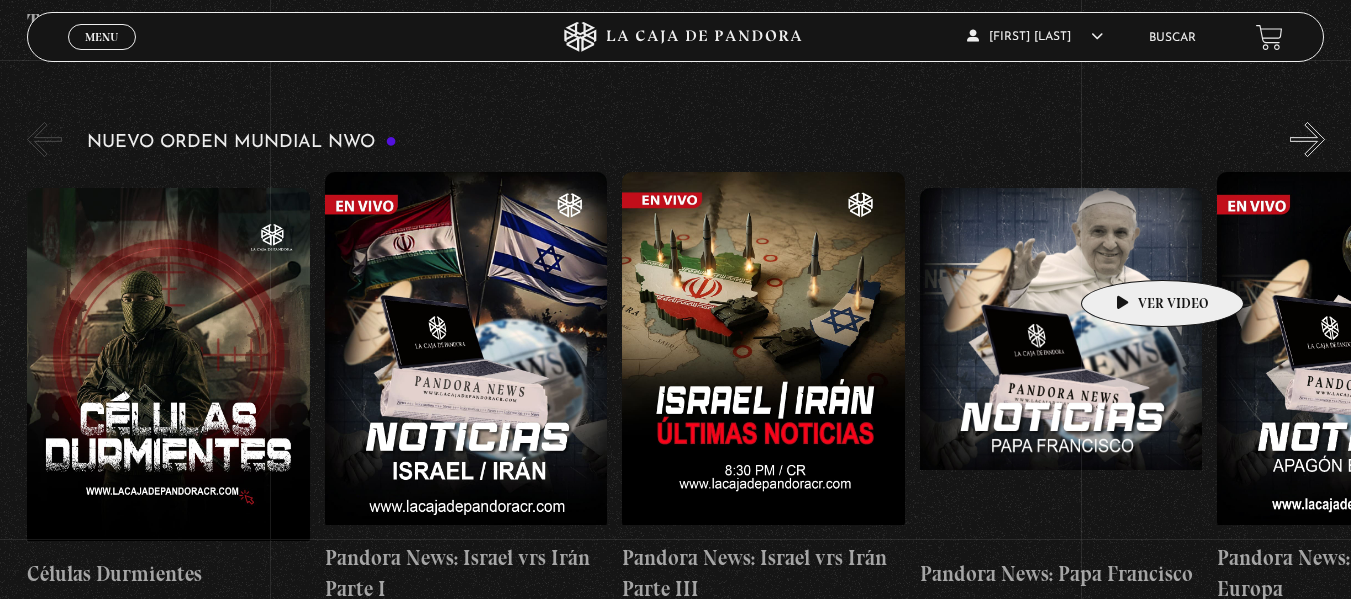 scroll, scrollTop: 1500, scrollLeft: 0, axis: vertical 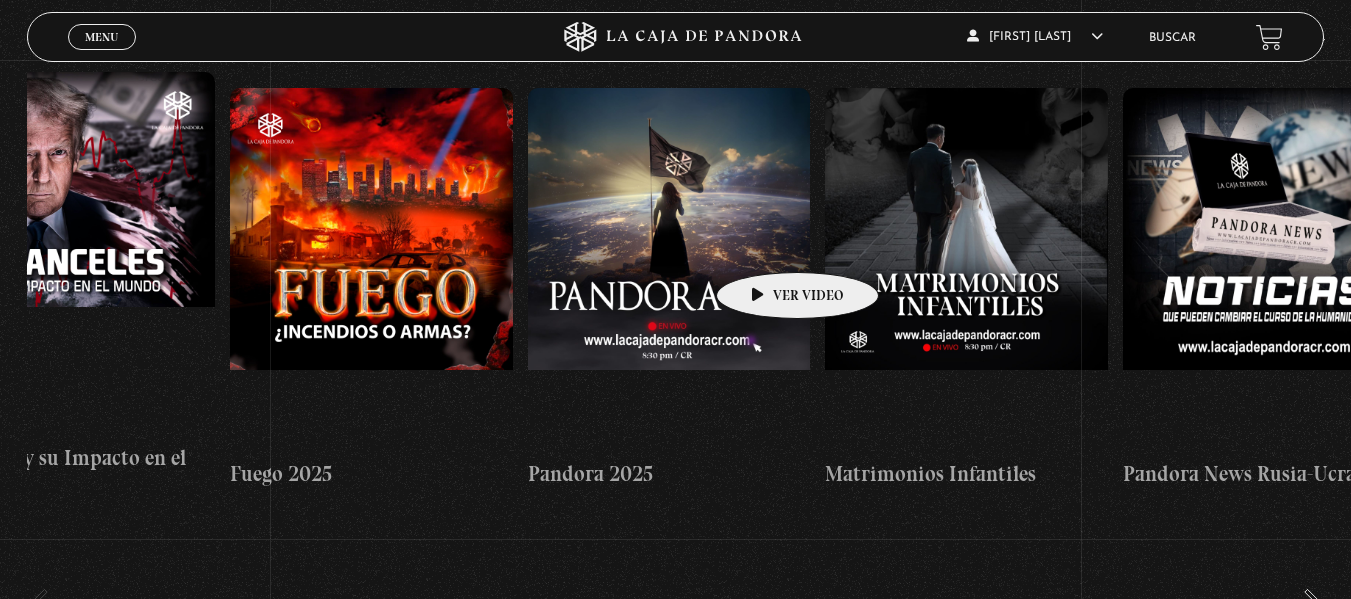 drag, startPoint x: 1142, startPoint y: 247, endPoint x: 766, endPoint y: 242, distance: 376.03323 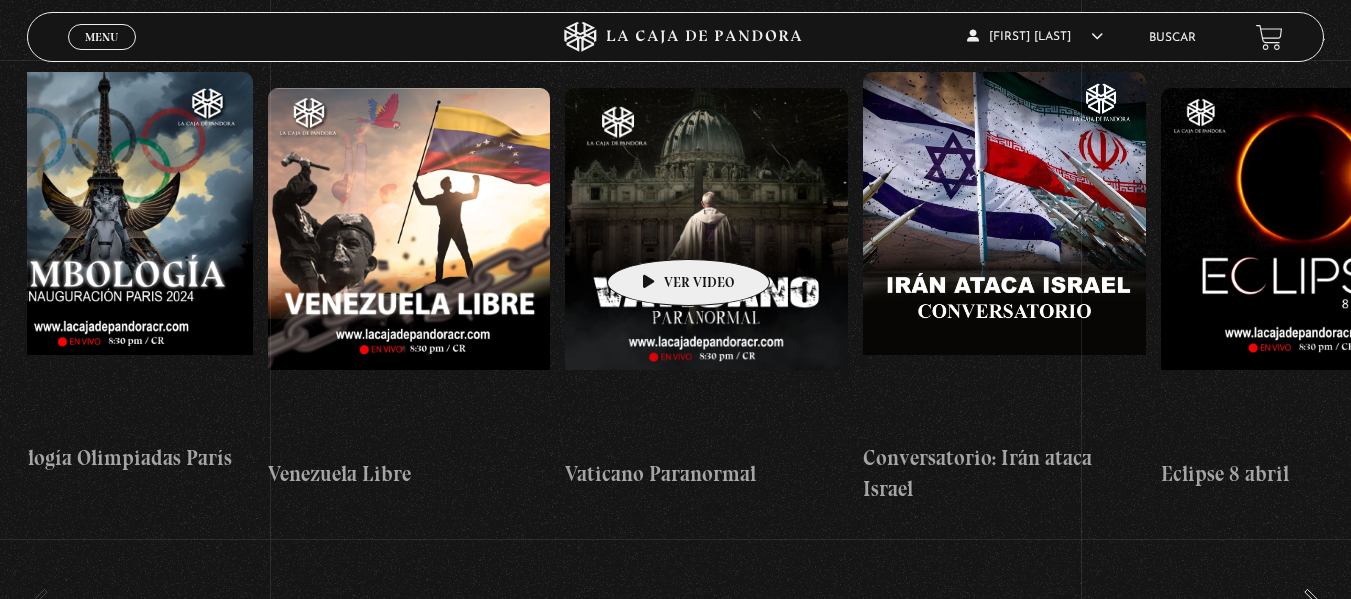 drag, startPoint x: 1061, startPoint y: 225, endPoint x: 652, endPoint y: 229, distance: 409.01956 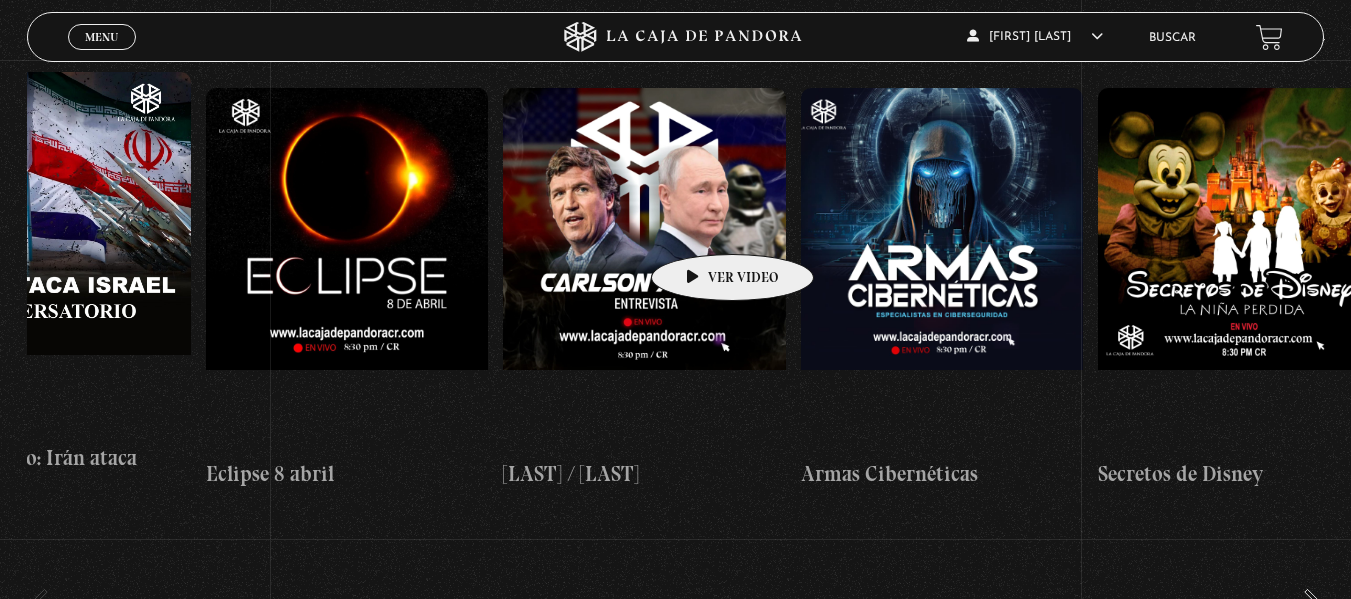 drag, startPoint x: 873, startPoint y: 223, endPoint x: 674, endPoint y: 225, distance: 199.01006 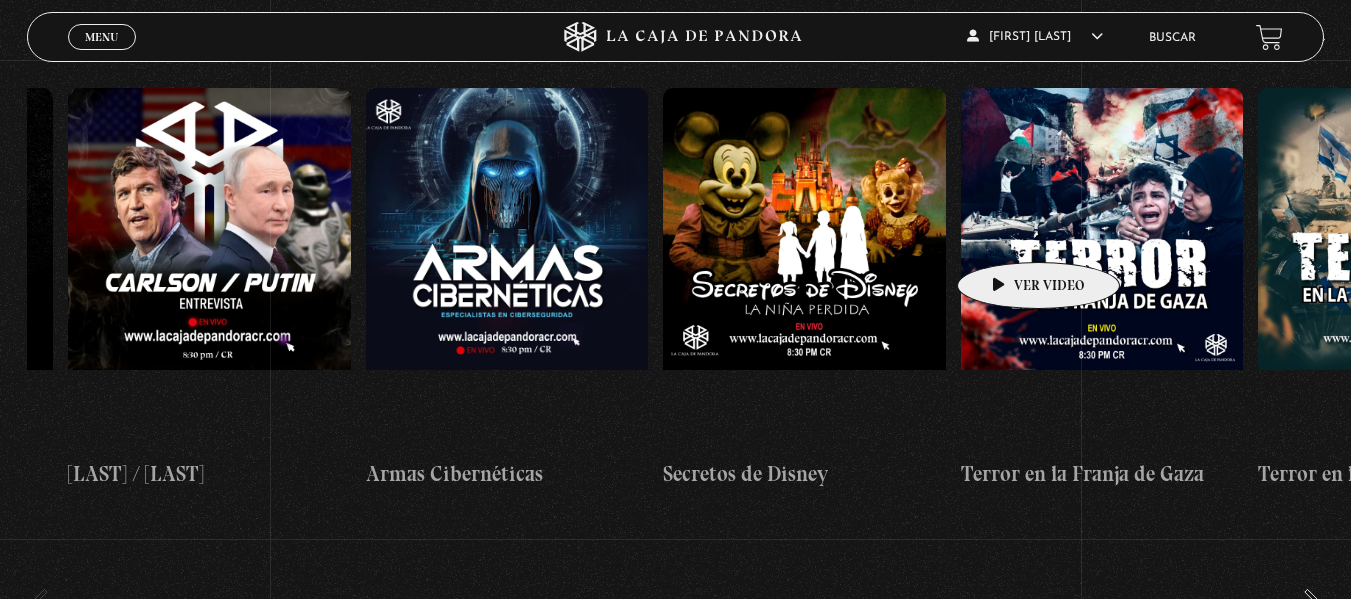scroll, scrollTop: 0, scrollLeft: 5325, axis: horizontal 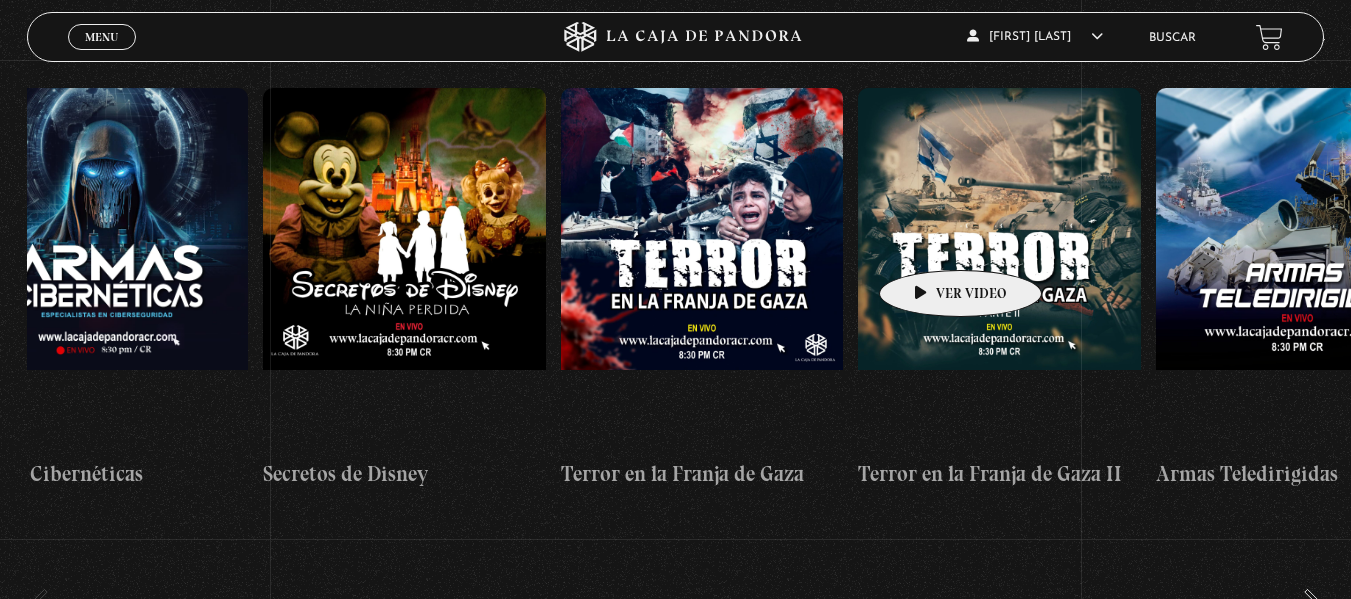 drag, startPoint x: 1085, startPoint y: 227, endPoint x: 924, endPoint y: 241, distance: 161.60754 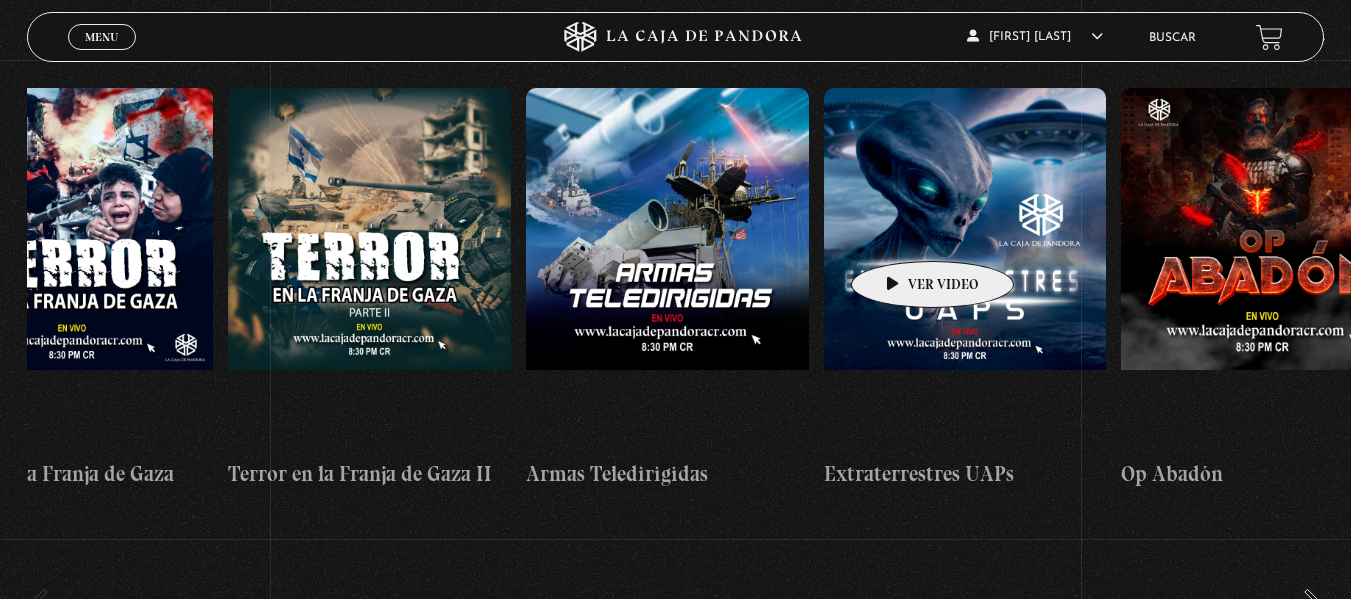 drag, startPoint x: 1027, startPoint y: 211, endPoint x: 900, endPoint y: 231, distance: 128.56516 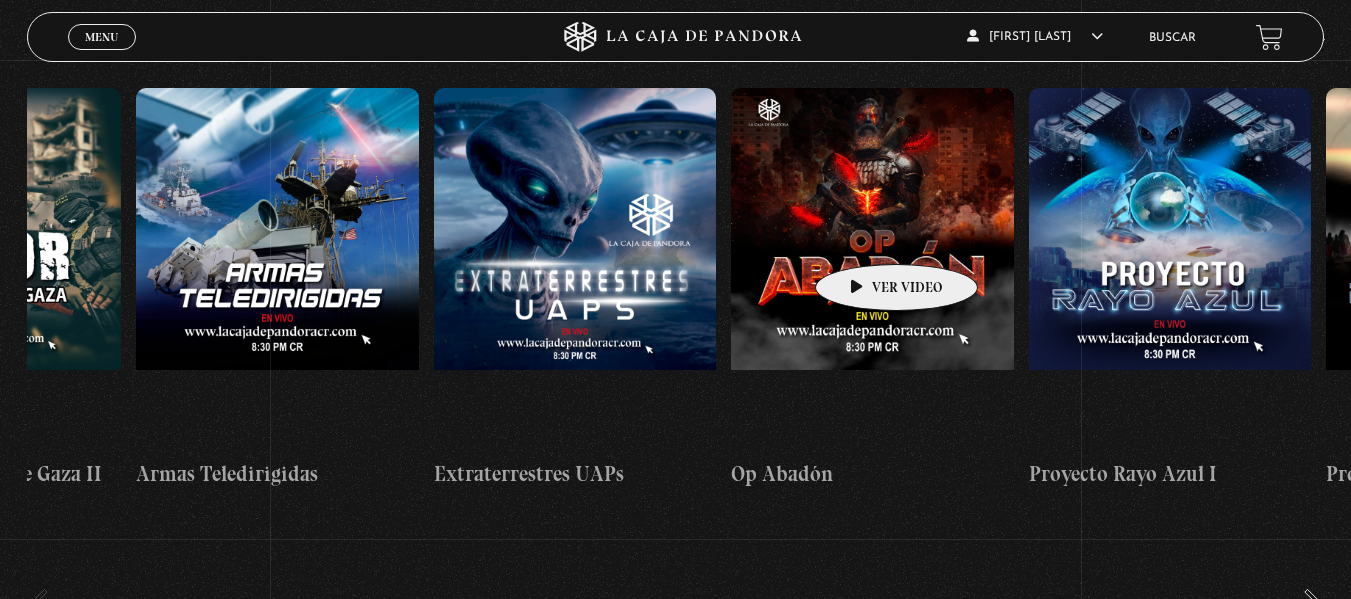 scroll, scrollTop: 0, scrollLeft: 6740, axis: horizontal 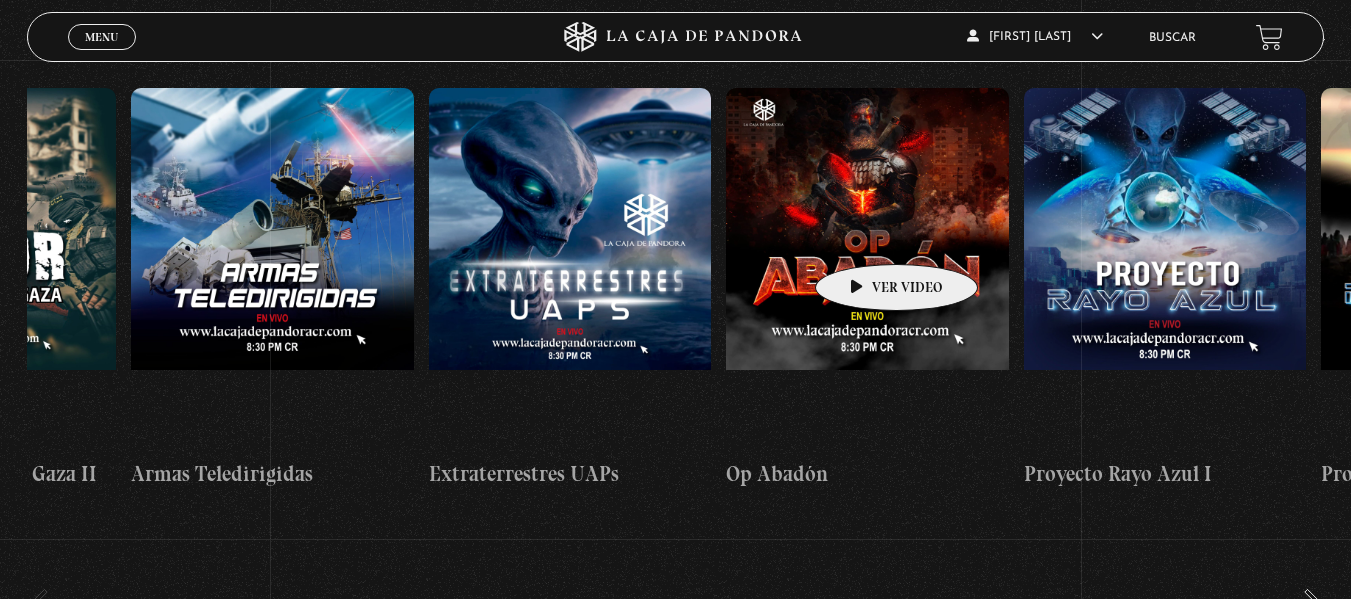drag, startPoint x: 943, startPoint y: 204, endPoint x: 865, endPoint y: 234, distance: 83.57033 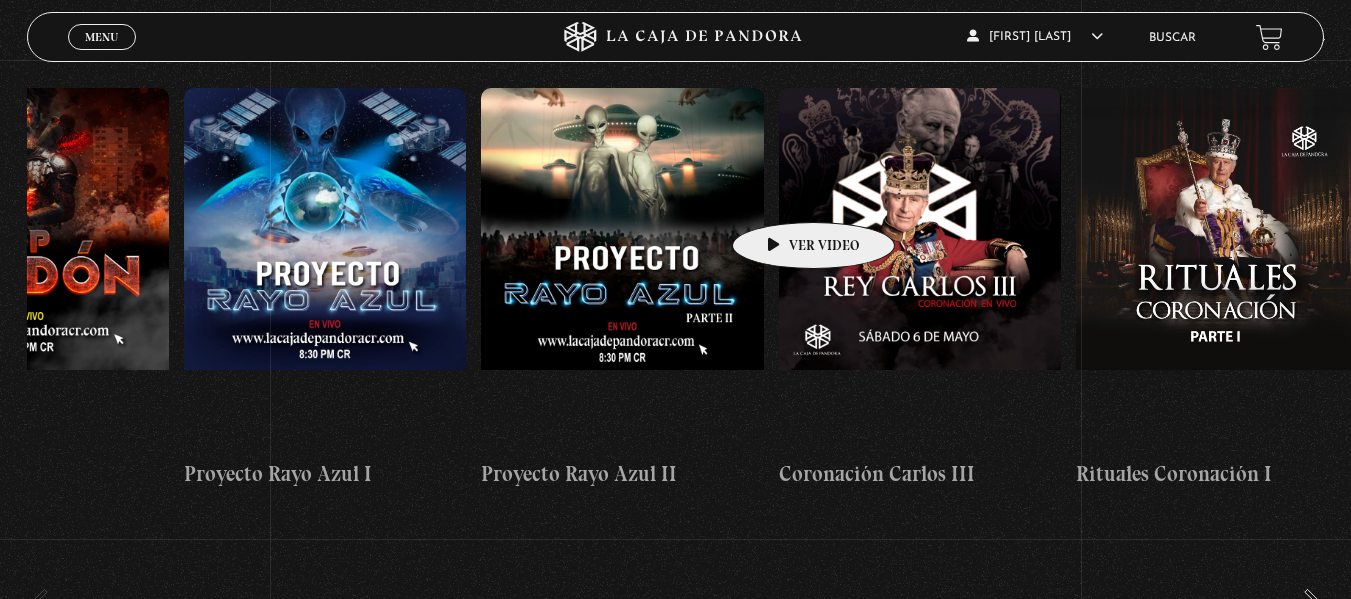 scroll, scrollTop: 0, scrollLeft: 7590, axis: horizontal 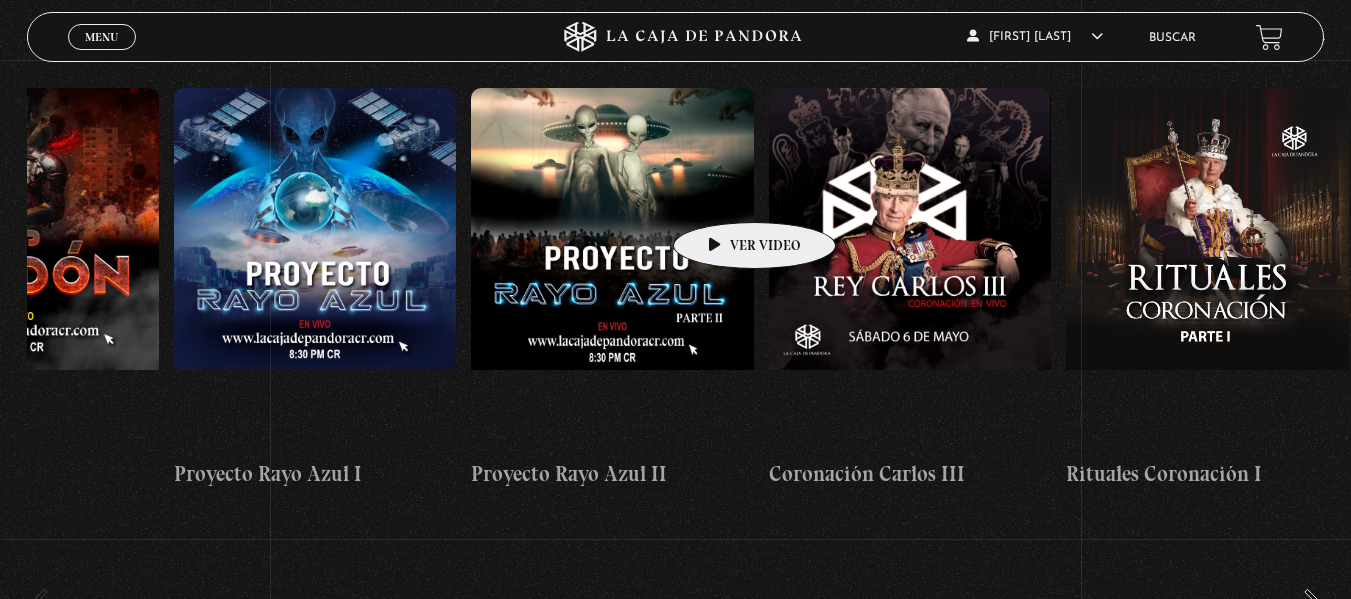 drag, startPoint x: 898, startPoint y: 183, endPoint x: 723, endPoint y: 192, distance: 175.23128 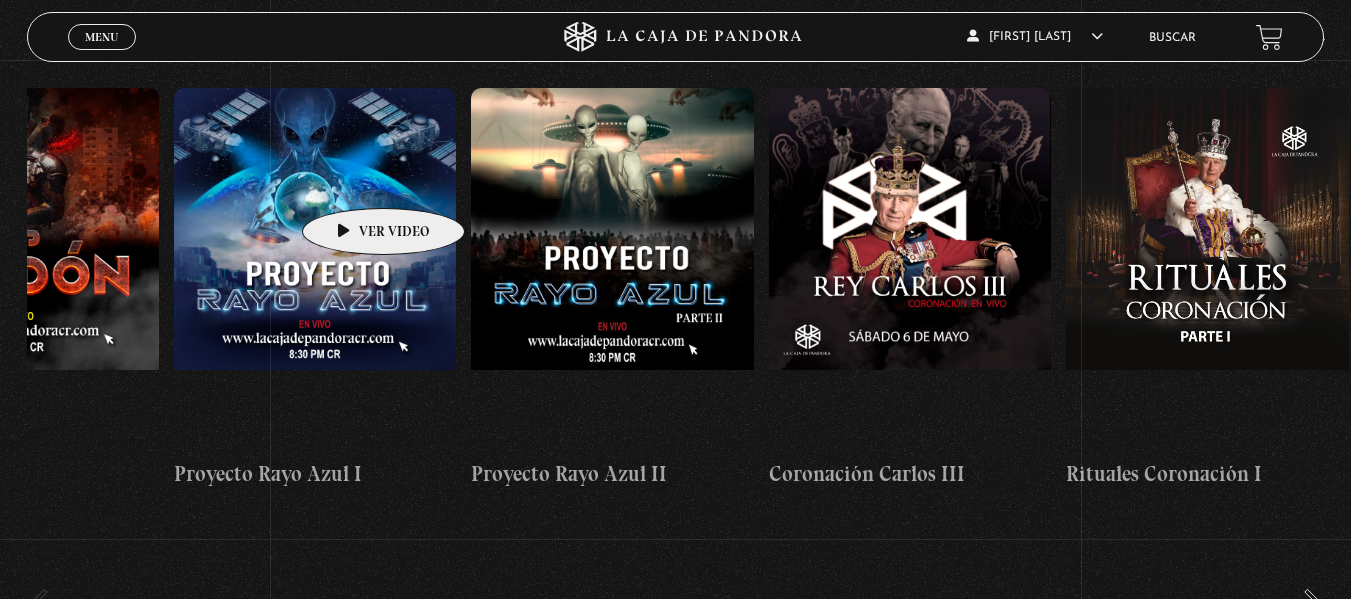 click at bounding box center (315, 268) 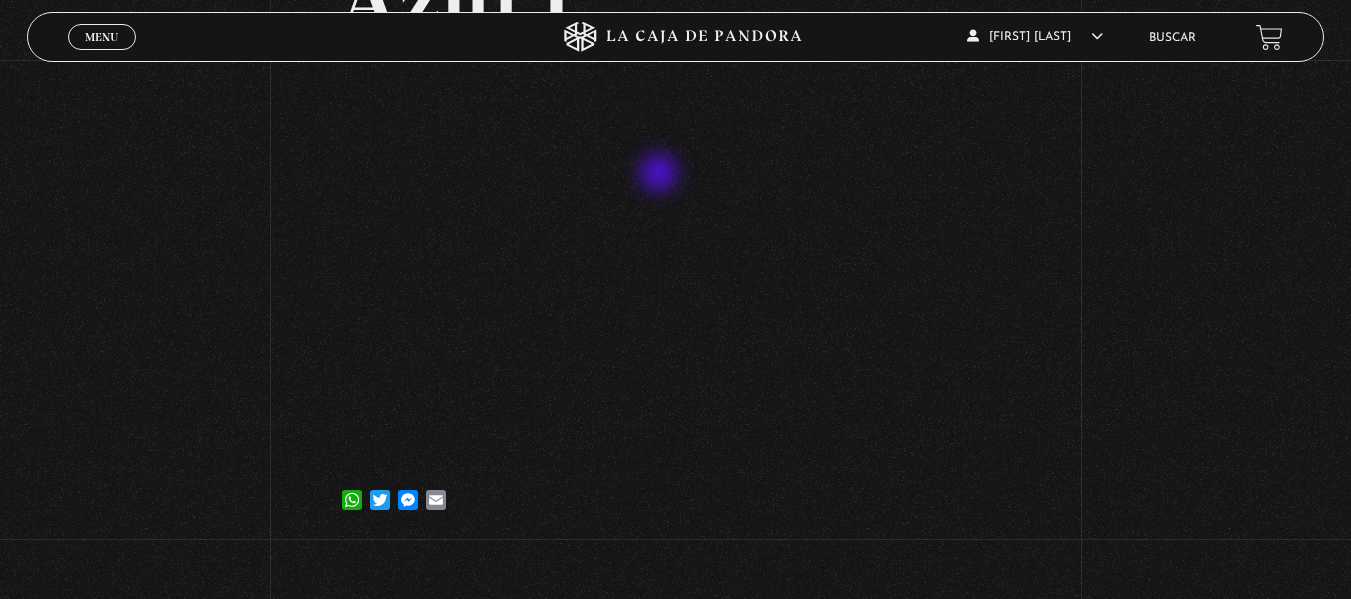 scroll, scrollTop: 300, scrollLeft: 0, axis: vertical 